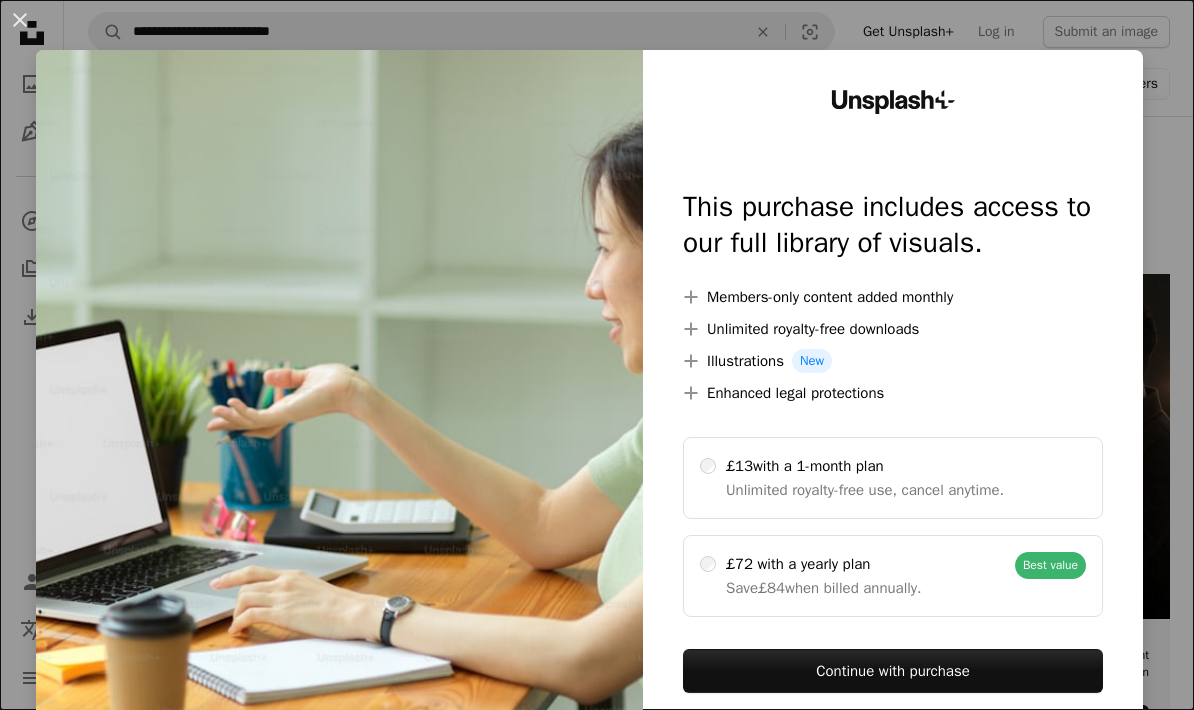 scroll, scrollTop: 1703, scrollLeft: 0, axis: vertical 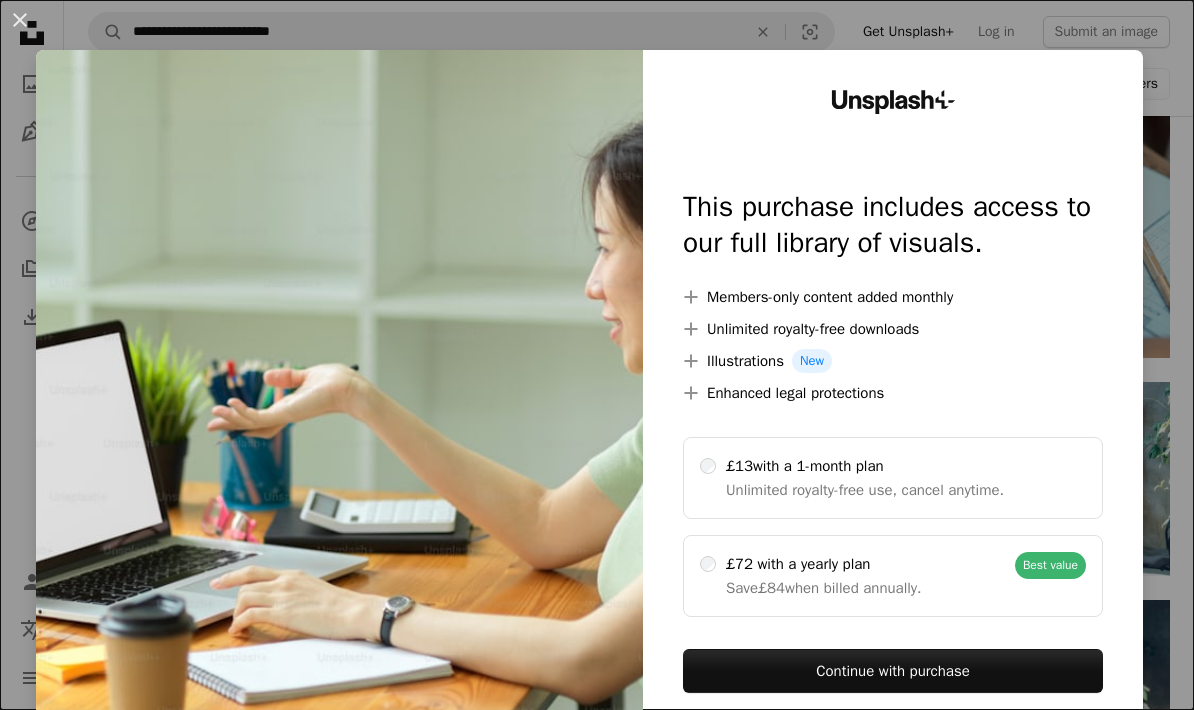 click on "An X shape" at bounding box center (20, 20) 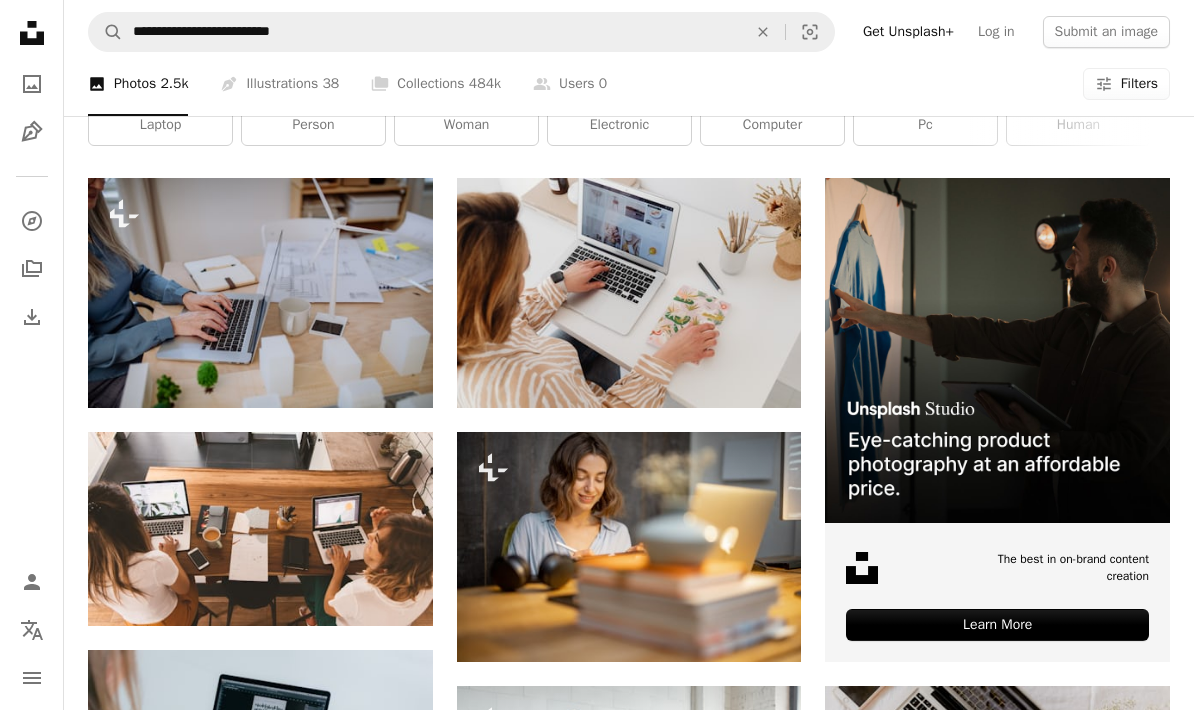 scroll, scrollTop: 0, scrollLeft: 0, axis: both 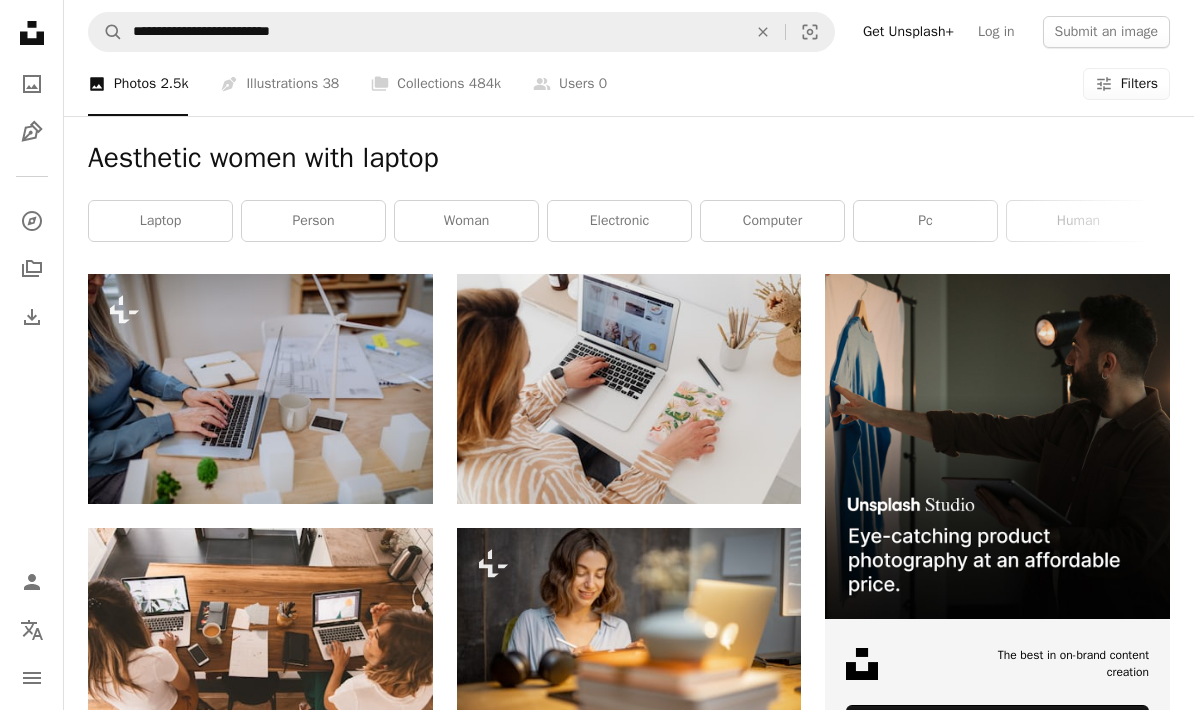 click at bounding box center (629, 389) 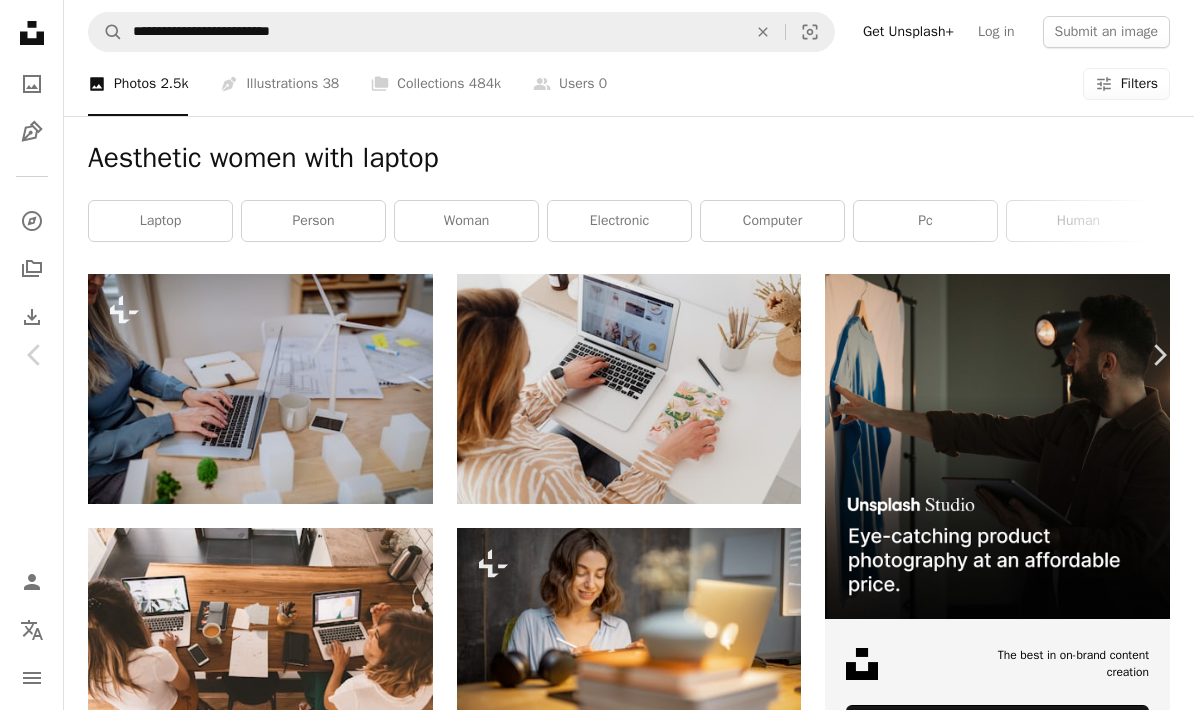 scroll, scrollTop: 42, scrollLeft: 0, axis: vertical 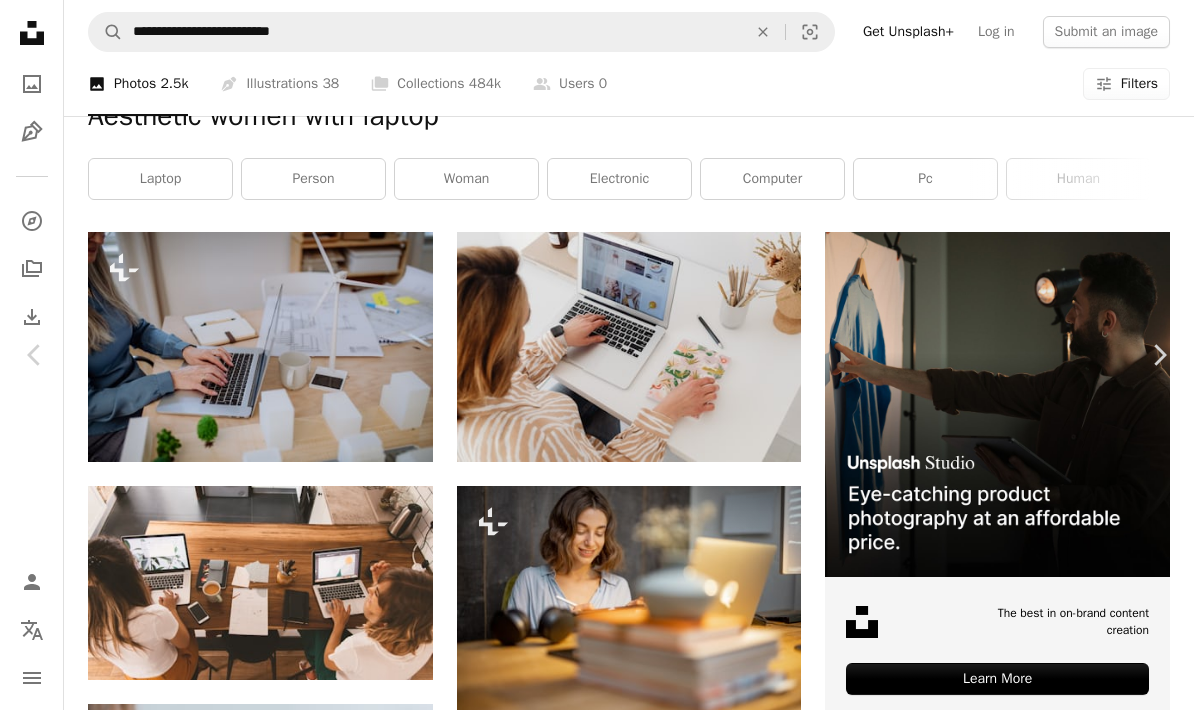 click at bounding box center (928, 3676) 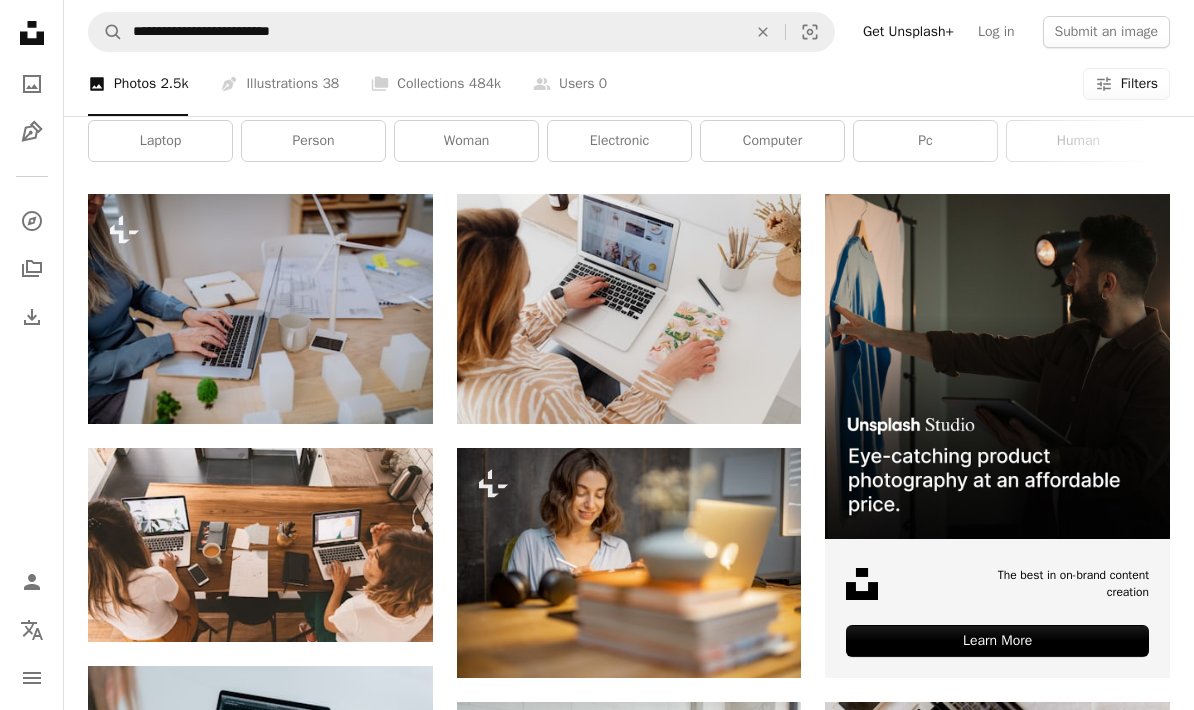 scroll, scrollTop: 0, scrollLeft: 0, axis: both 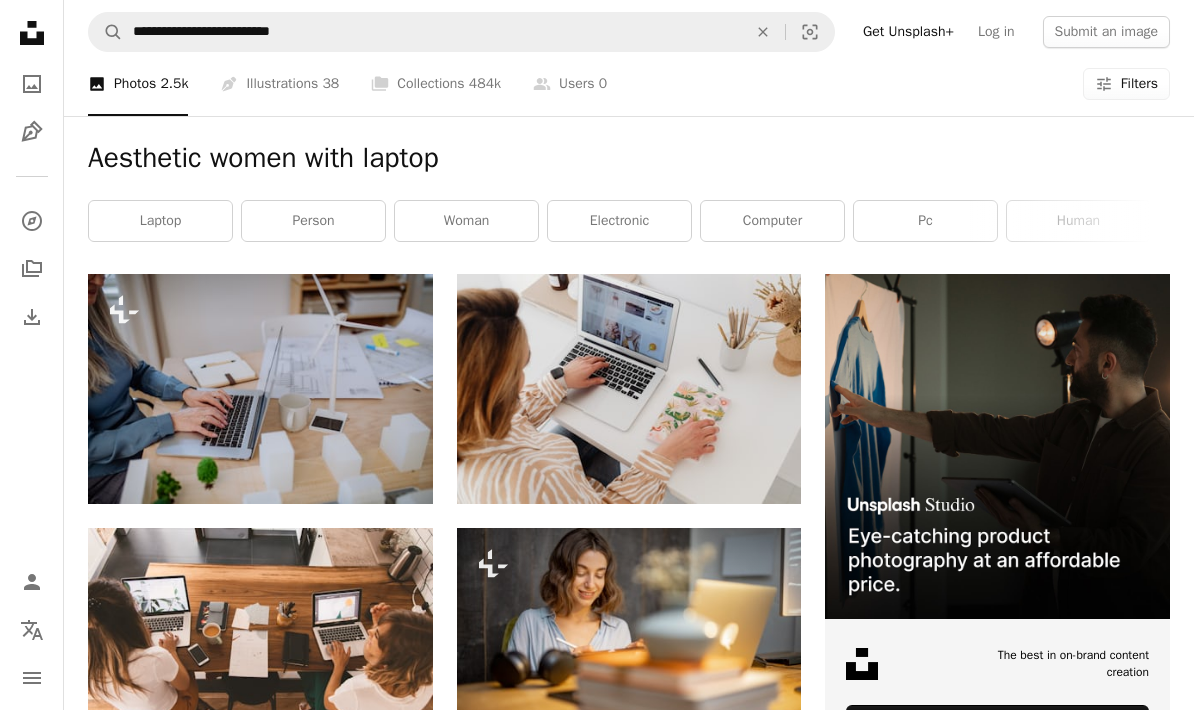 click on "woman" at bounding box center (466, 221) 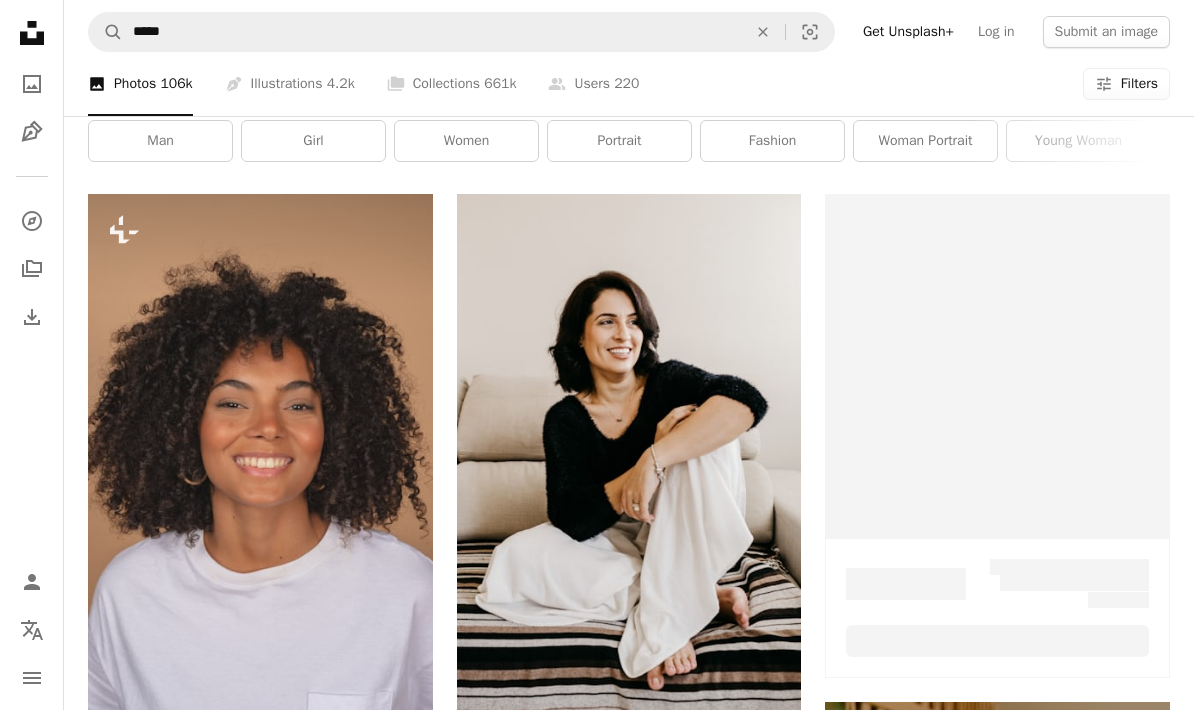 scroll, scrollTop: 0, scrollLeft: 0, axis: both 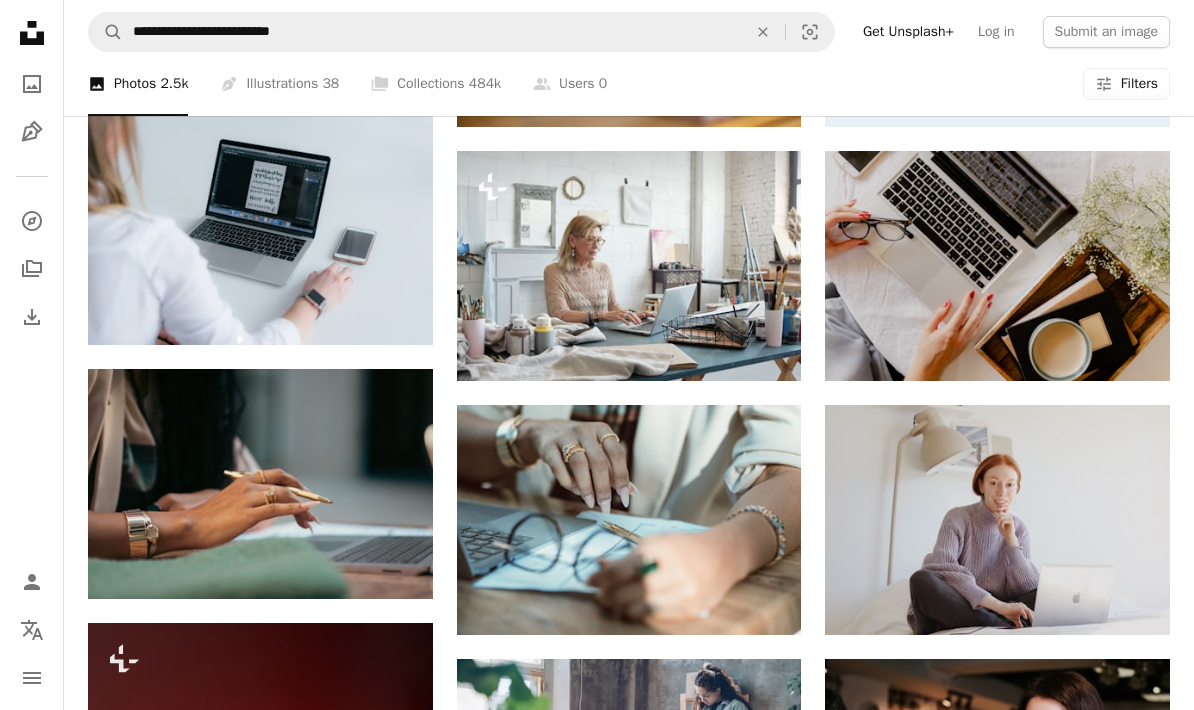 click at bounding box center [260, 230] 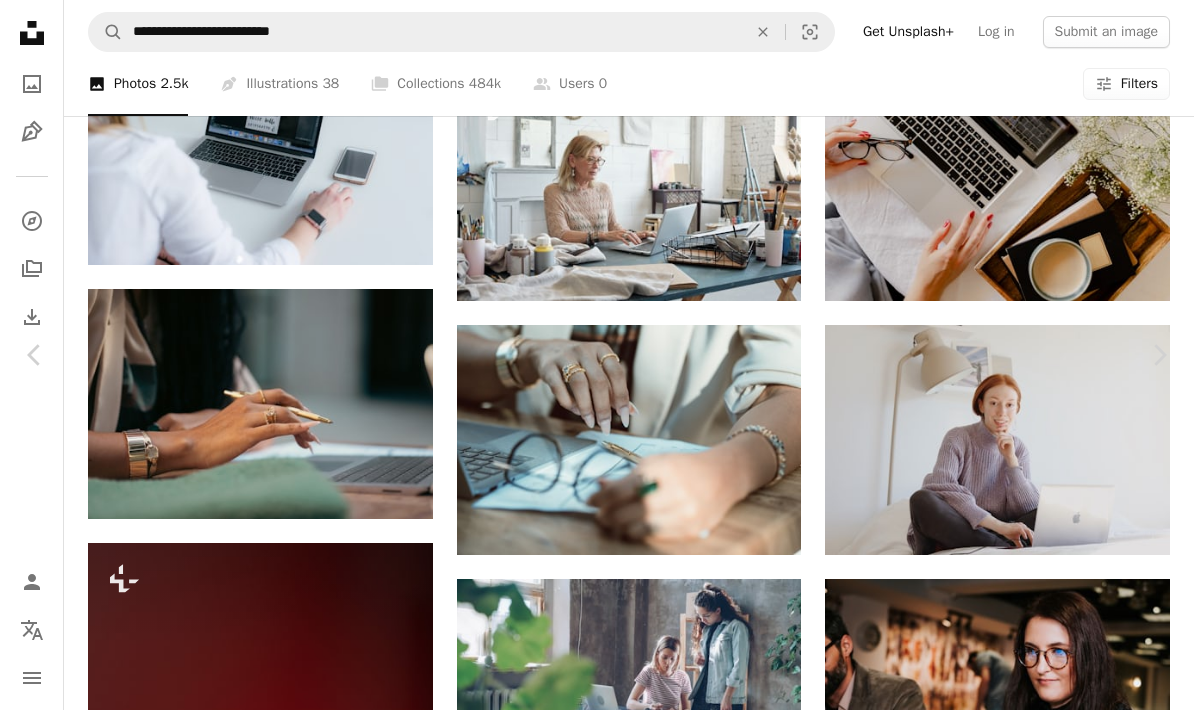 click on "Download free" at bounding box center (995, 4473) 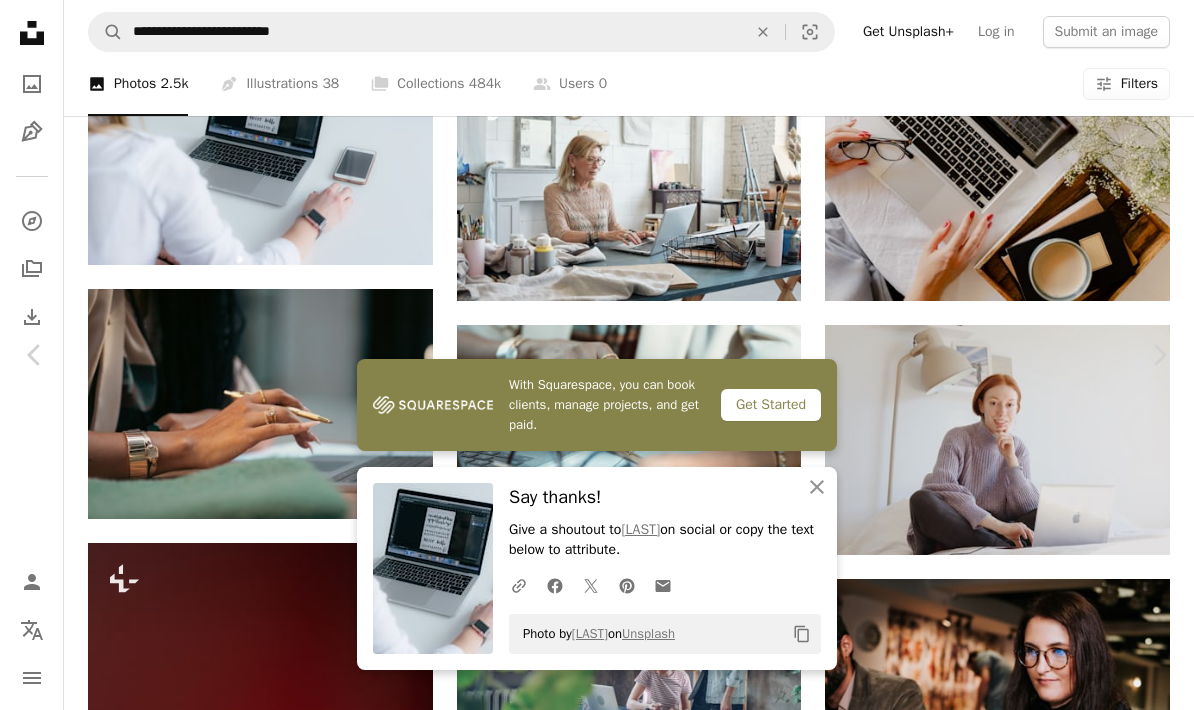 click on "Chevron left" 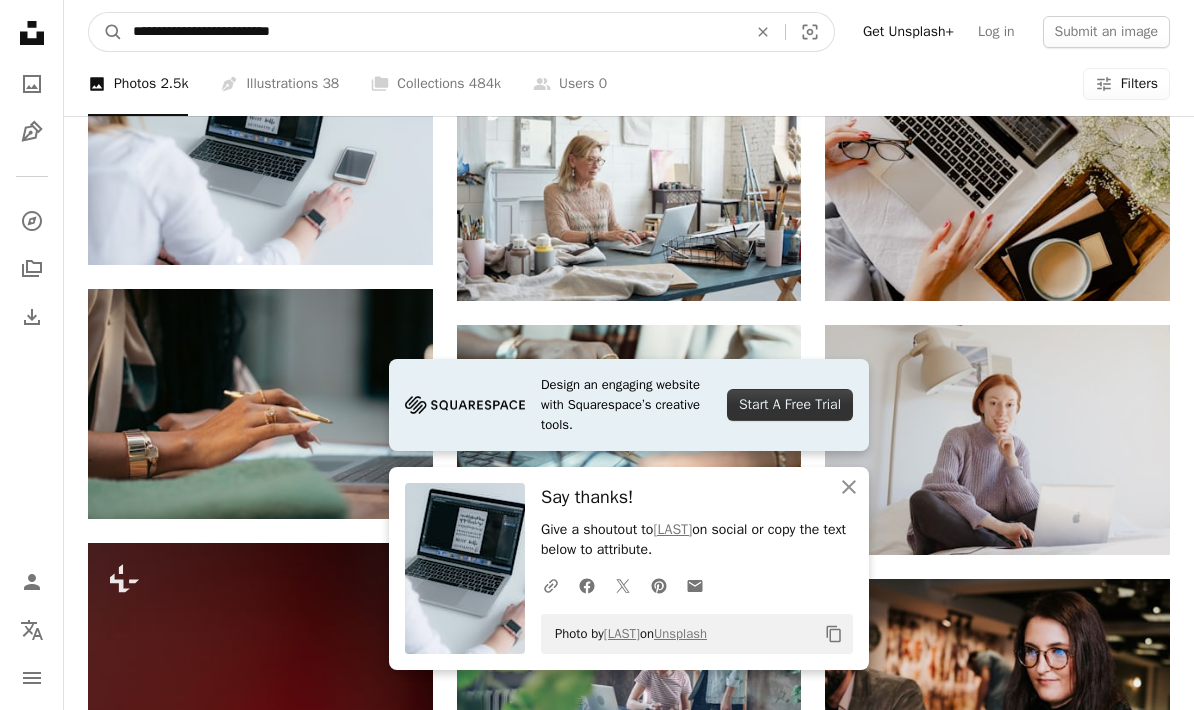 click on "**********" at bounding box center (432, 32) 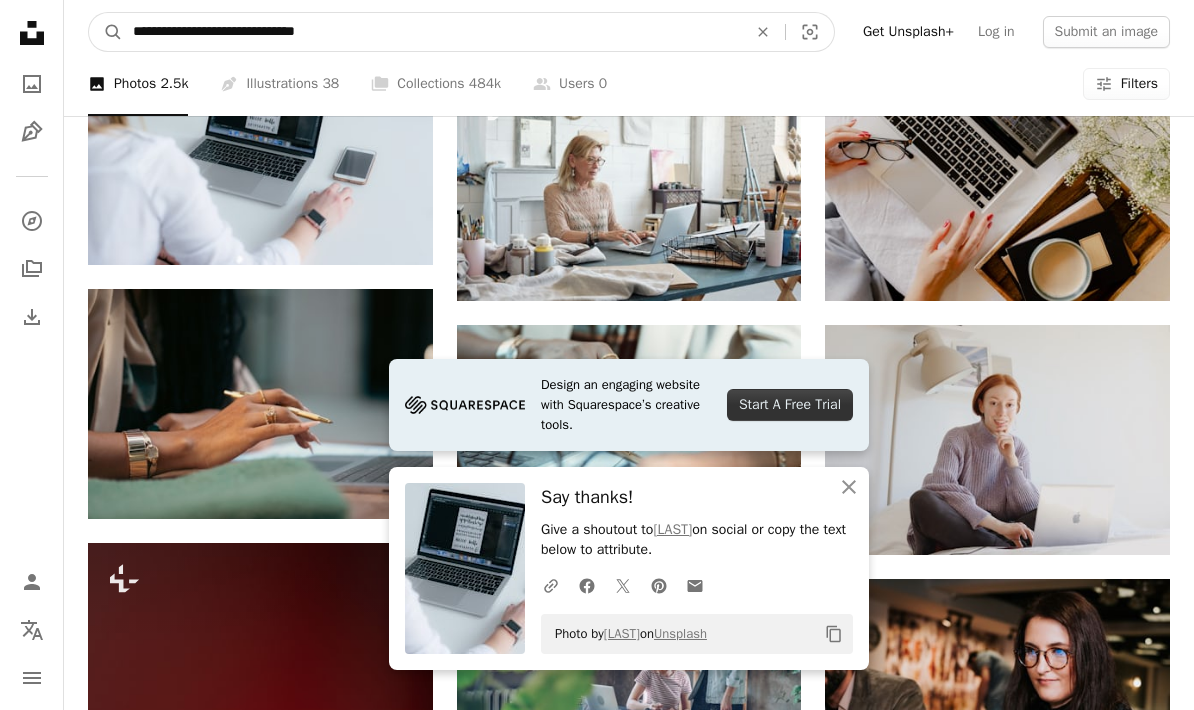 type on "**********" 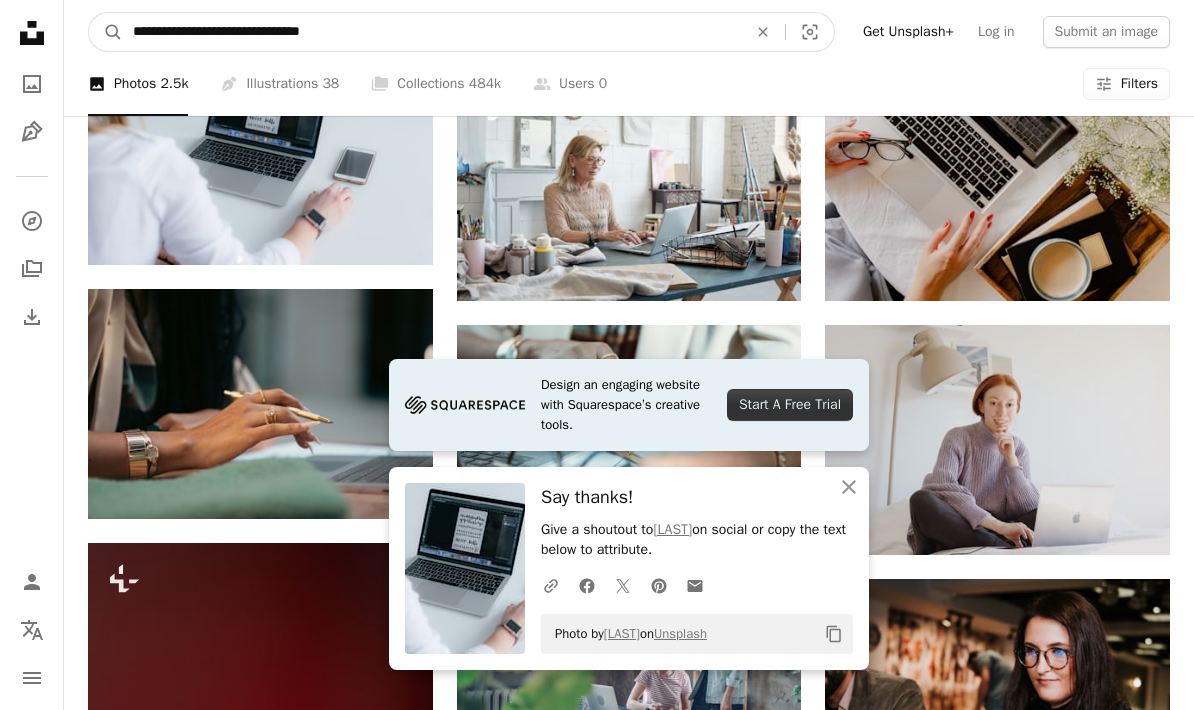click on "A magnifying glass" at bounding box center [106, 32] 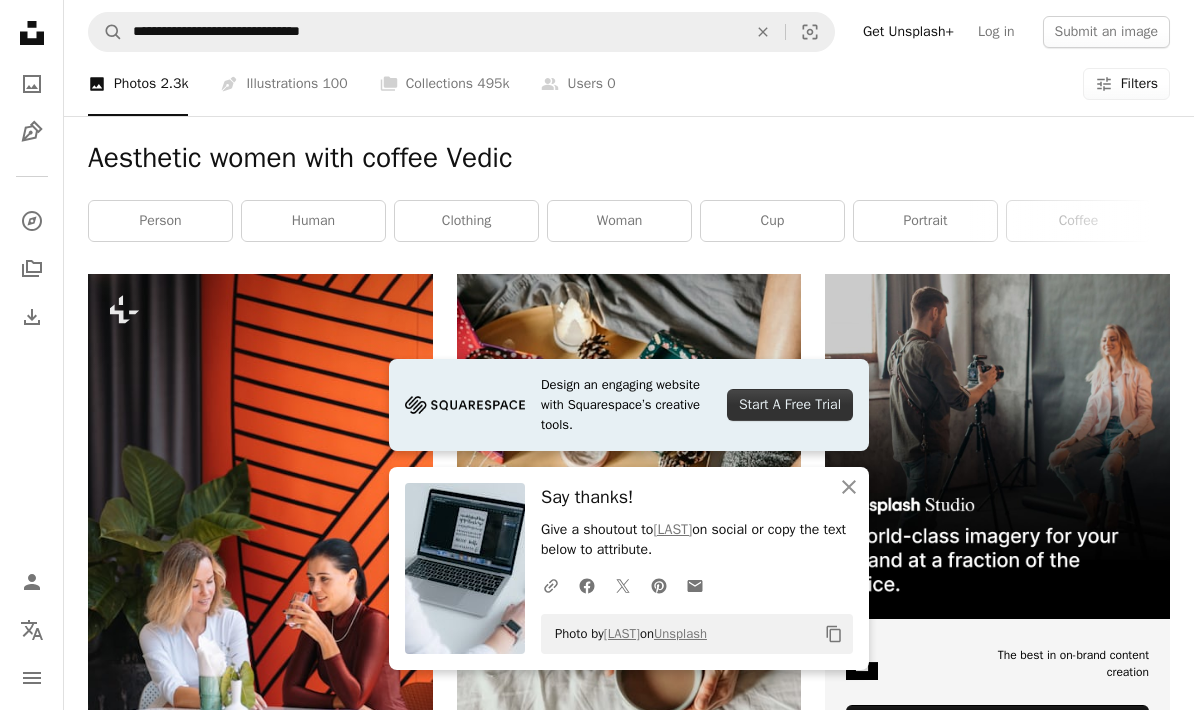 click on "Design an engaging website with Squarespace’s creative tools. Start A Free Trial" at bounding box center (629, 405) 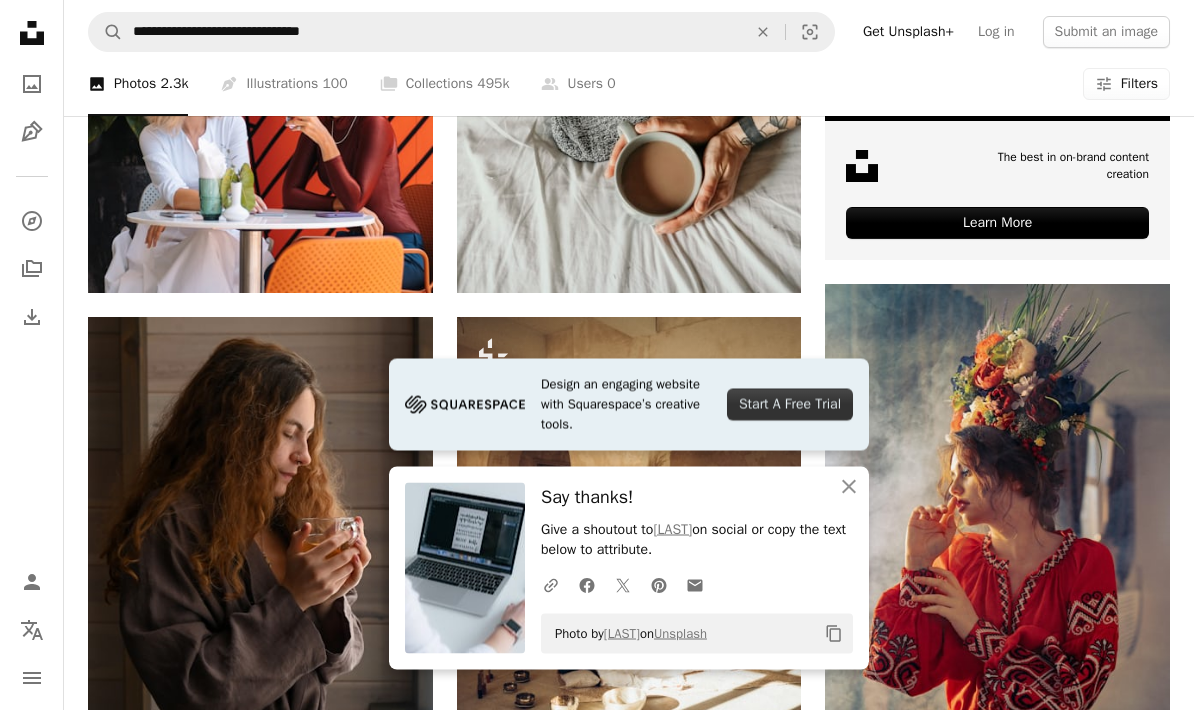 click on "An X shape" 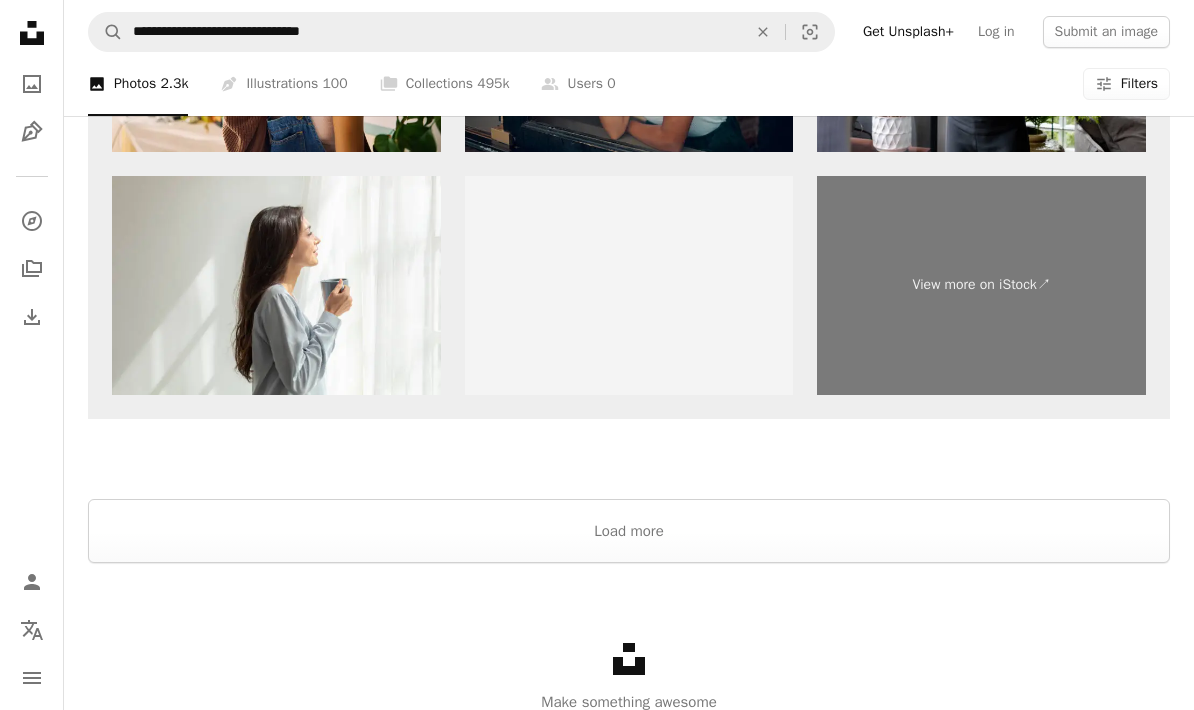 scroll, scrollTop: 3573, scrollLeft: 0, axis: vertical 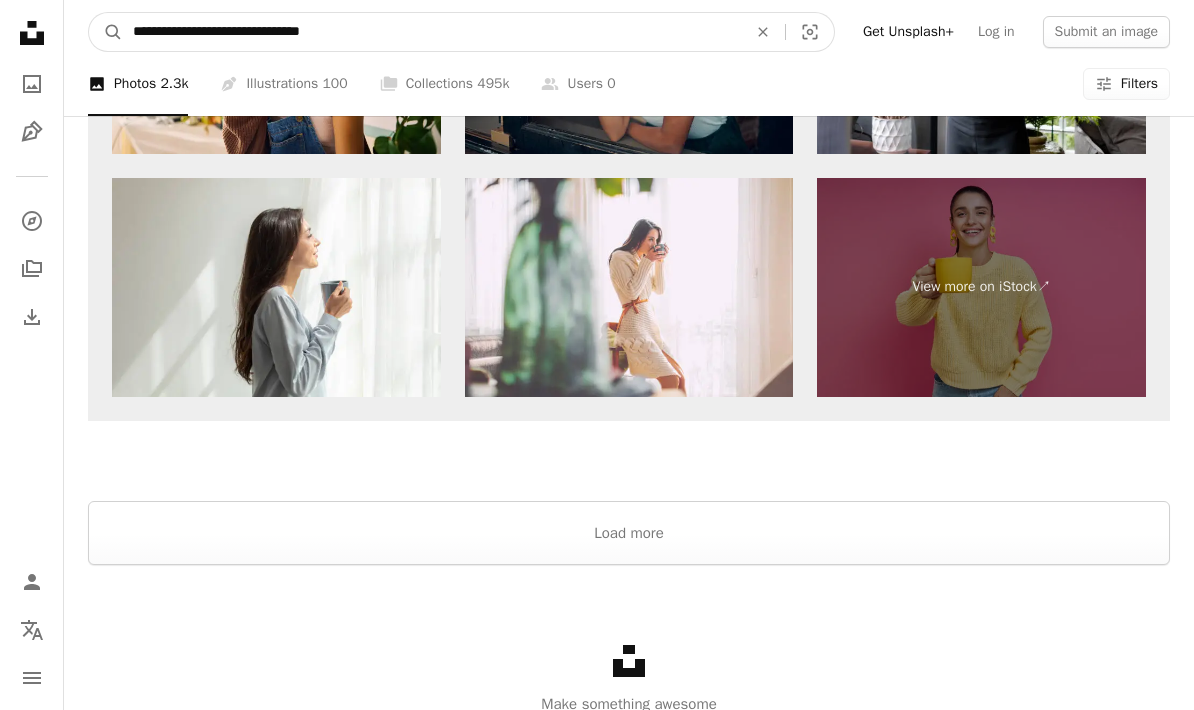 click on "**********" at bounding box center (432, 32) 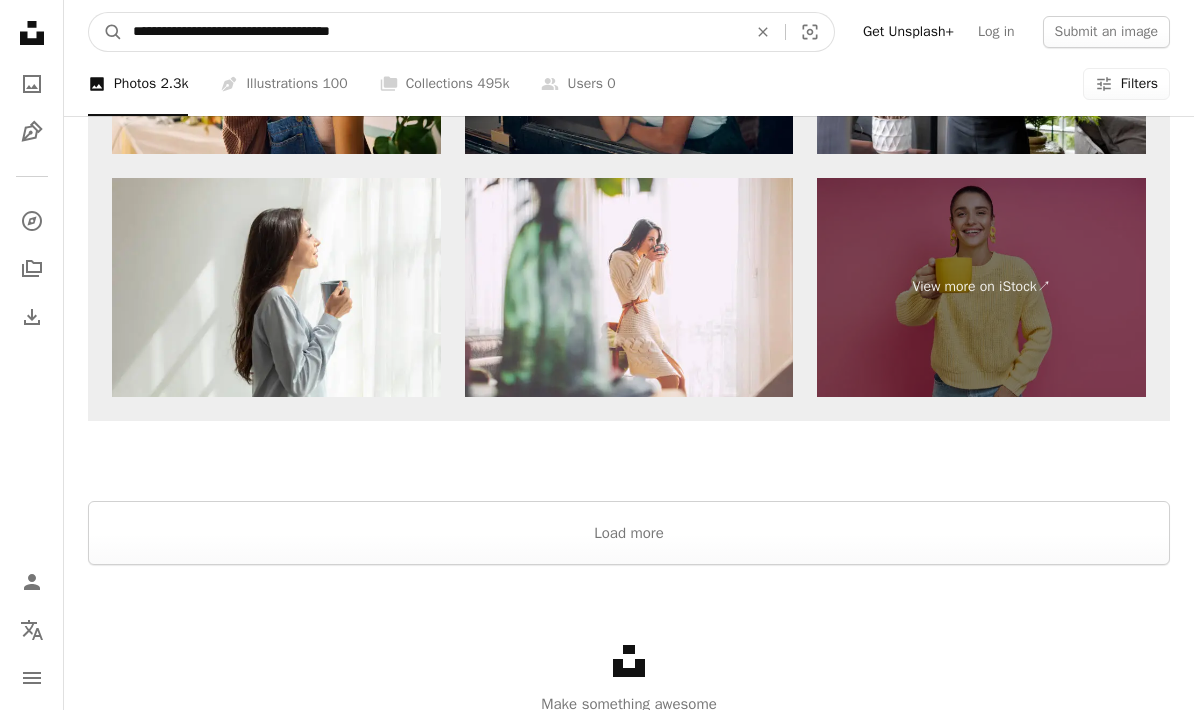 click on "**********" at bounding box center [432, 32] 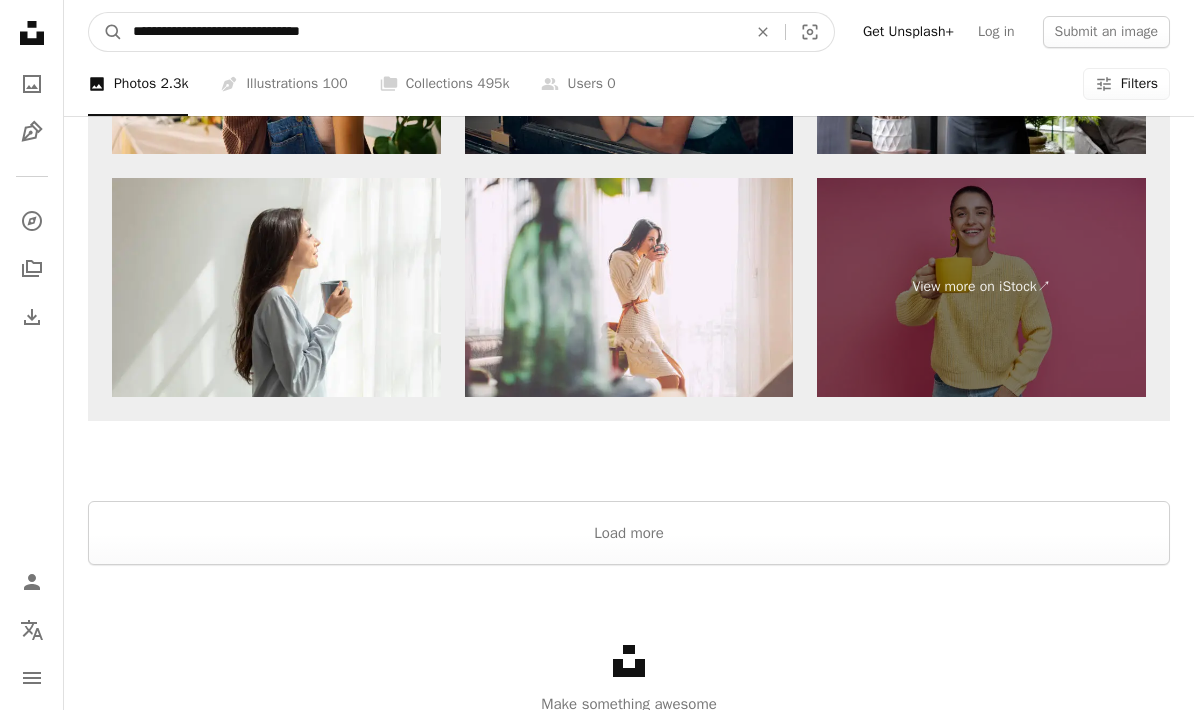 click on "A magnifying glass" at bounding box center (106, 32) 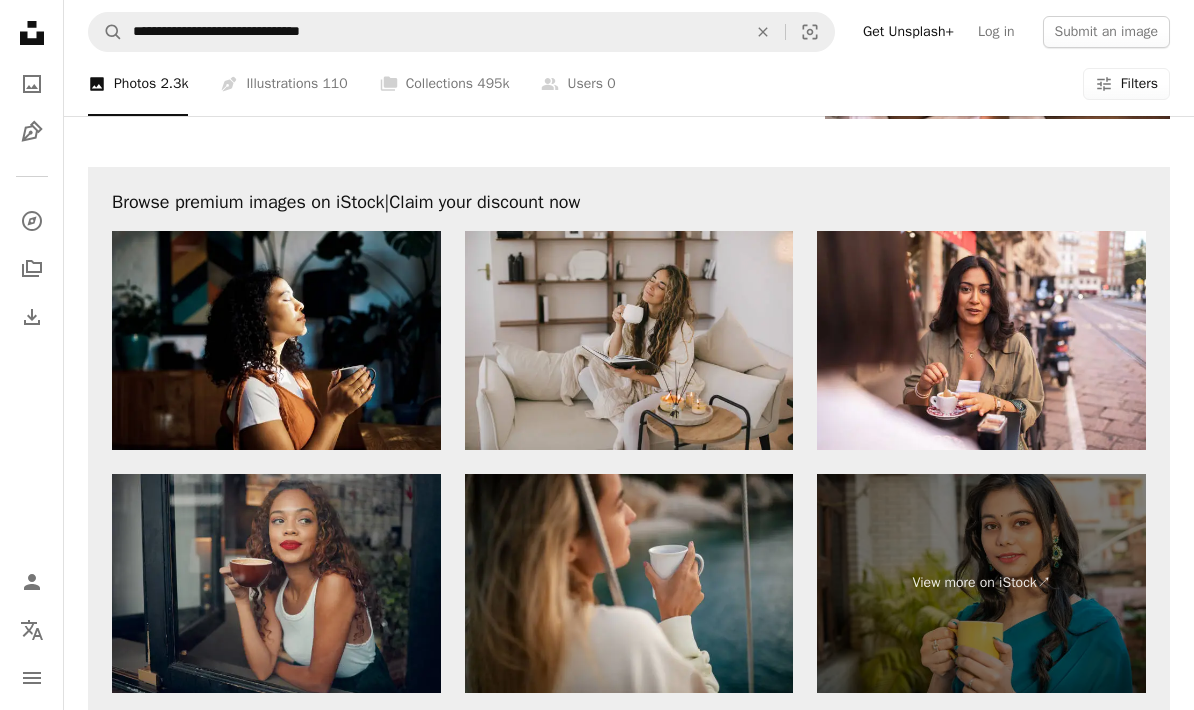 scroll, scrollTop: 3660, scrollLeft: 0, axis: vertical 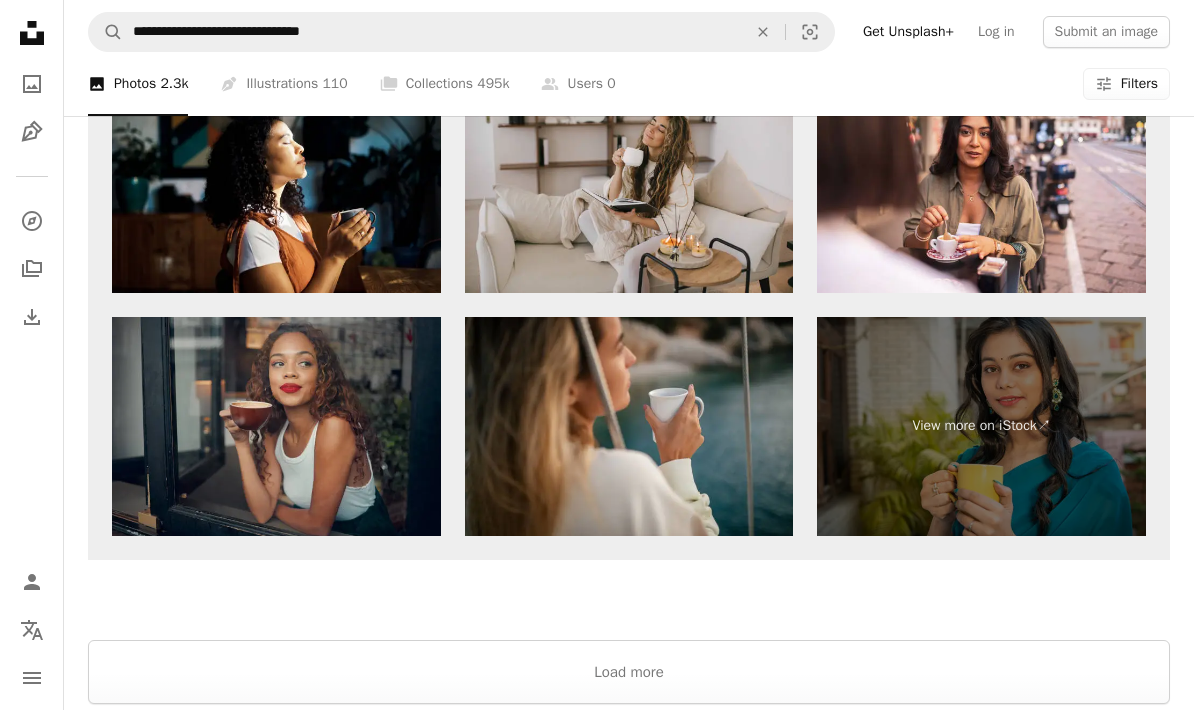 click on "Load more" at bounding box center [629, 672] 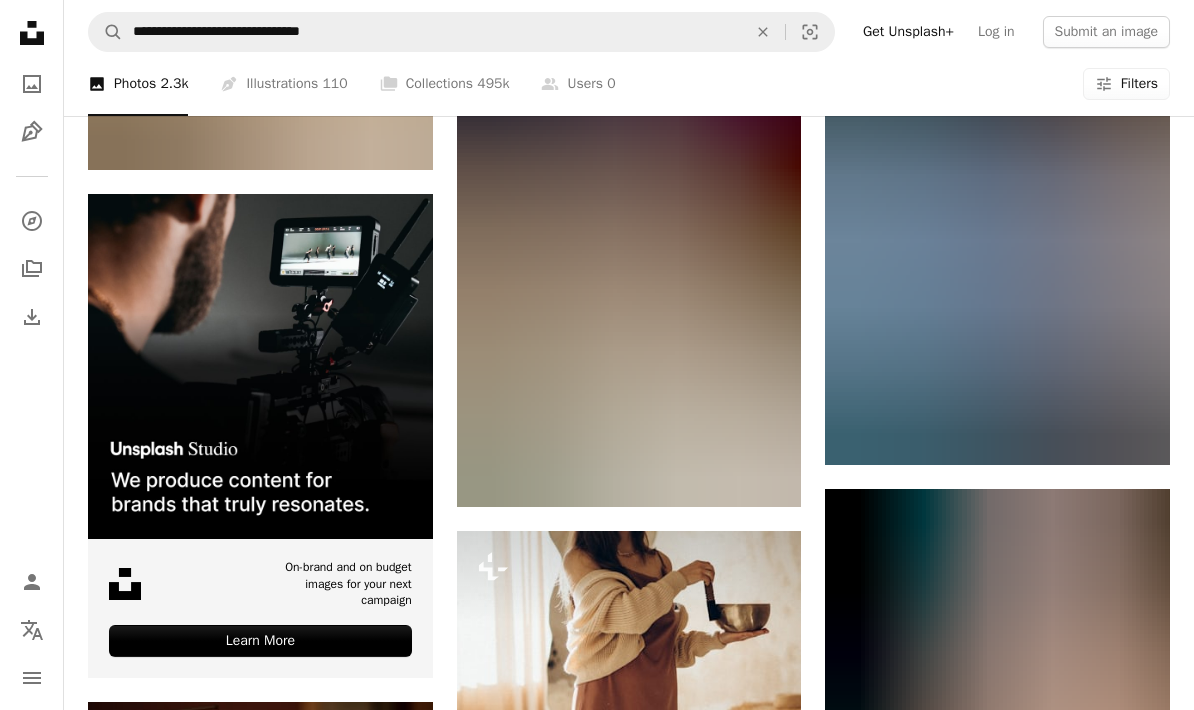 scroll, scrollTop: 3846, scrollLeft: 0, axis: vertical 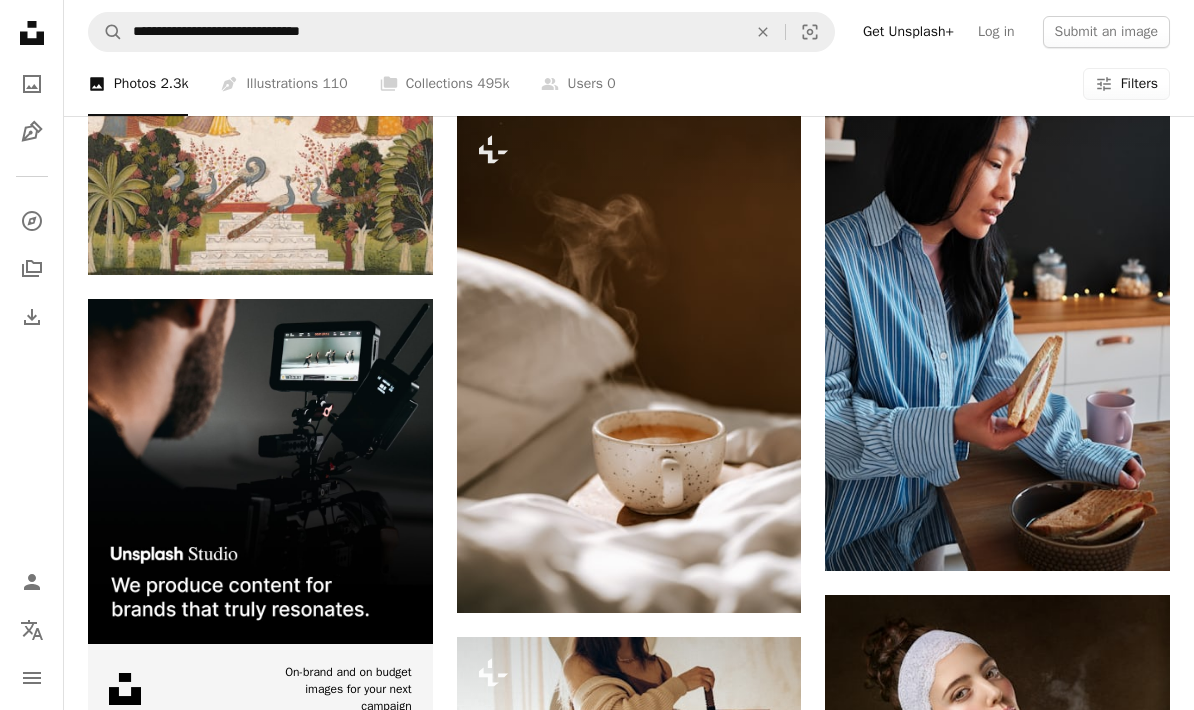 click at bounding box center [629, 363] 